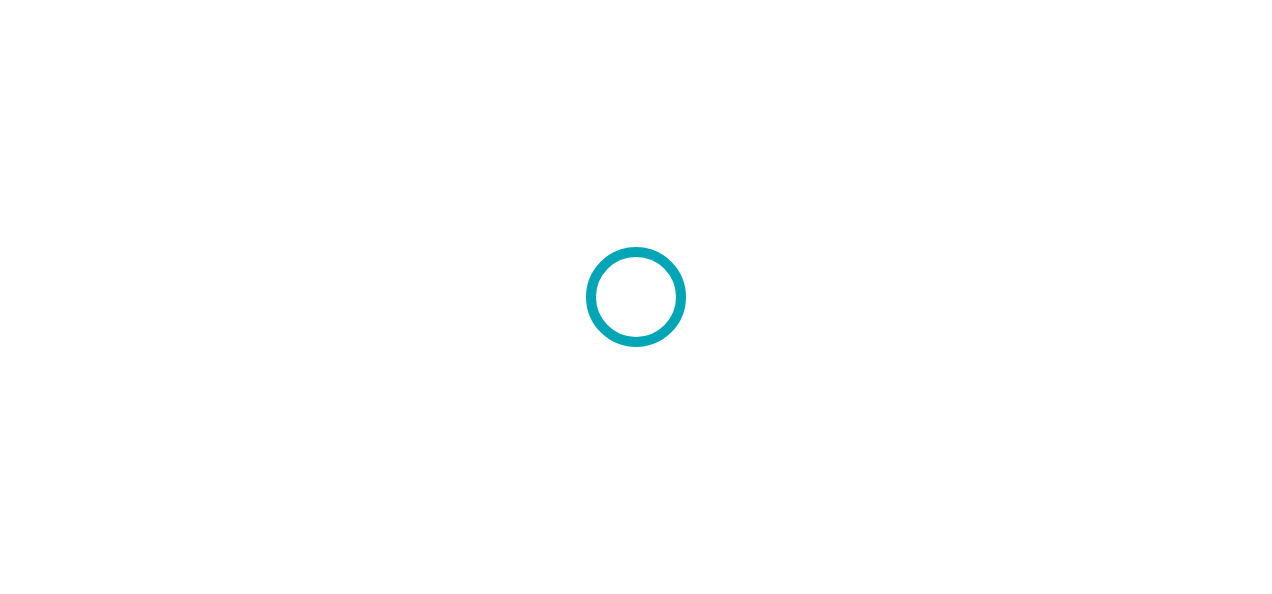 scroll, scrollTop: 0, scrollLeft: 0, axis: both 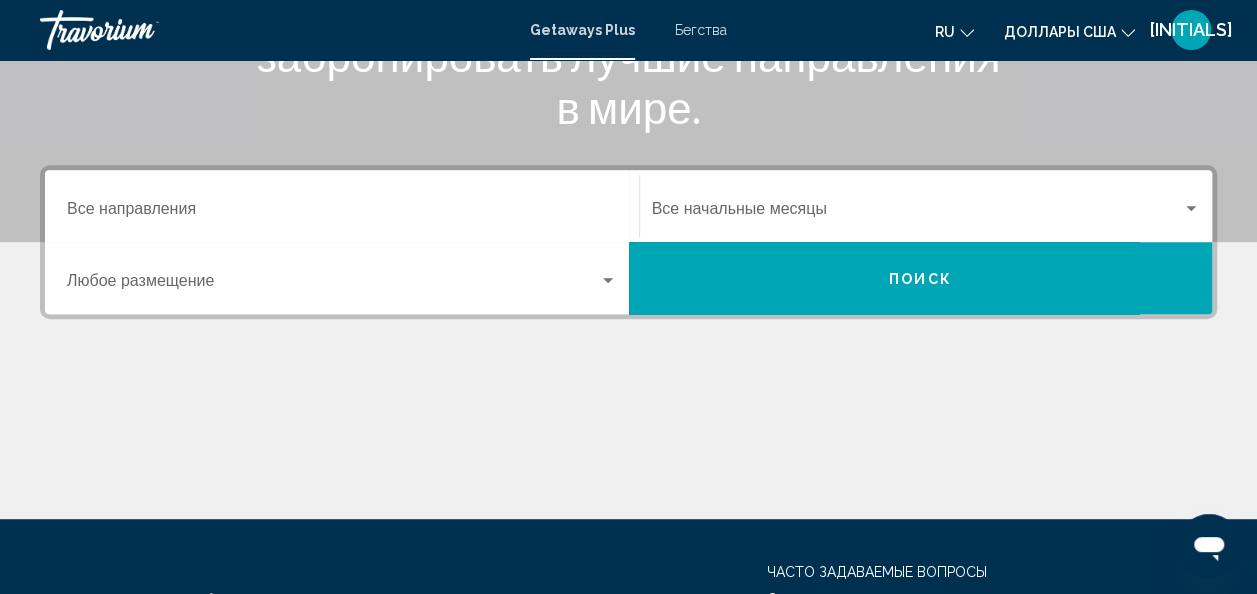 click on "Destination Все направления" at bounding box center (342, 213) 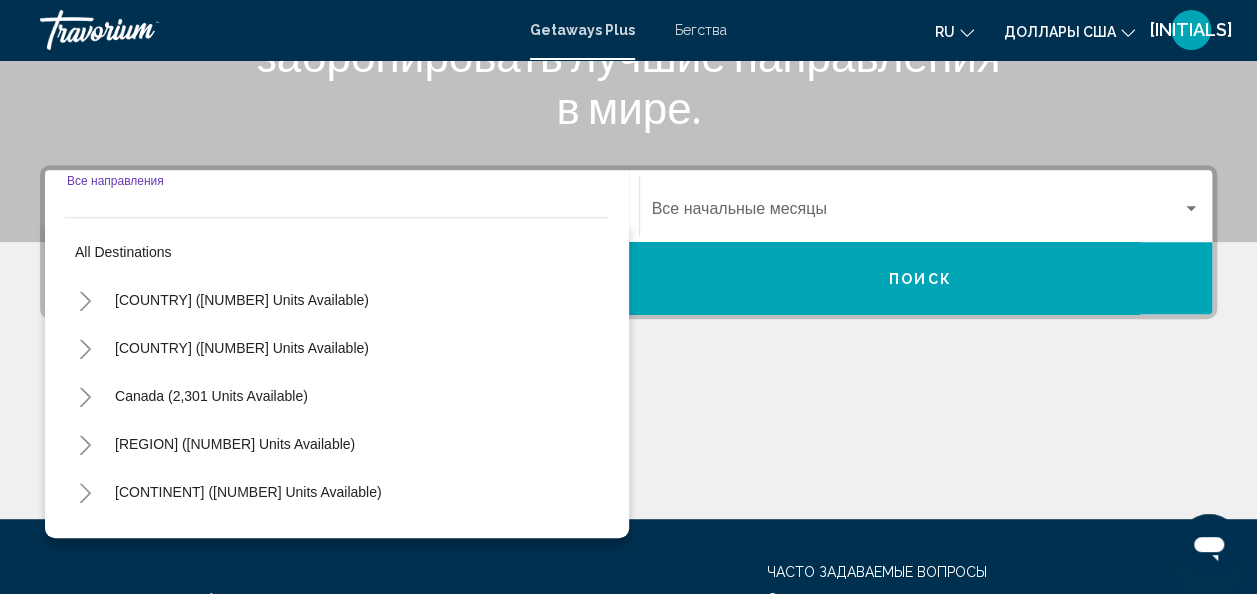 scroll, scrollTop: 458, scrollLeft: 0, axis: vertical 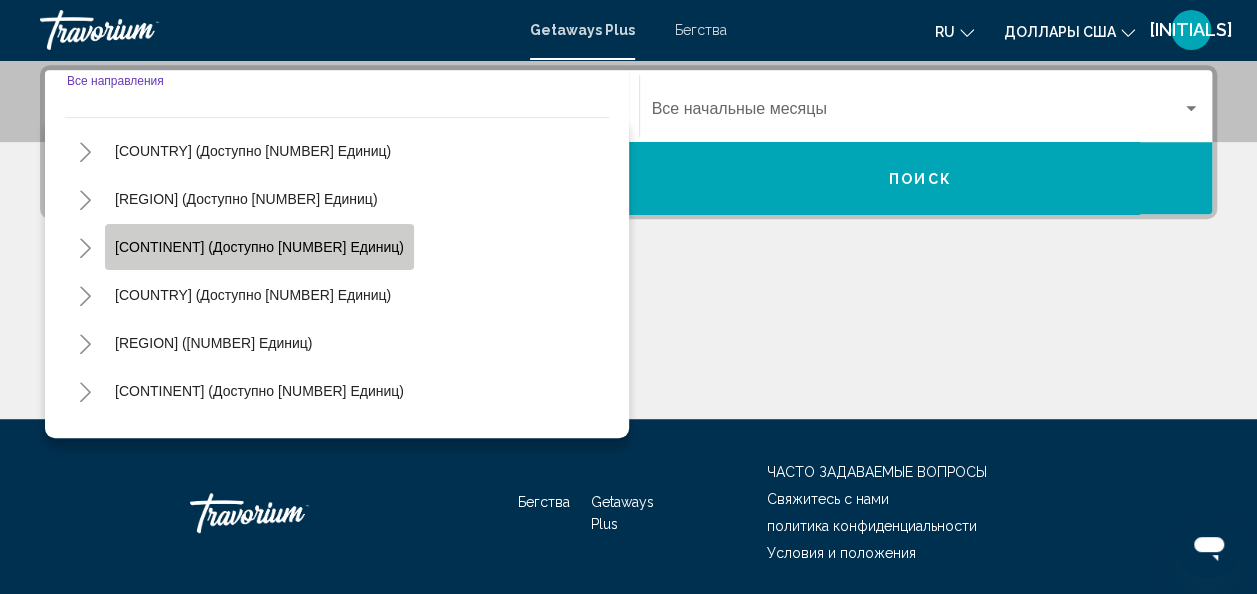 click on "[CONTINENT] (доступно [NUMBER] единиц)" at bounding box center (253, 295) 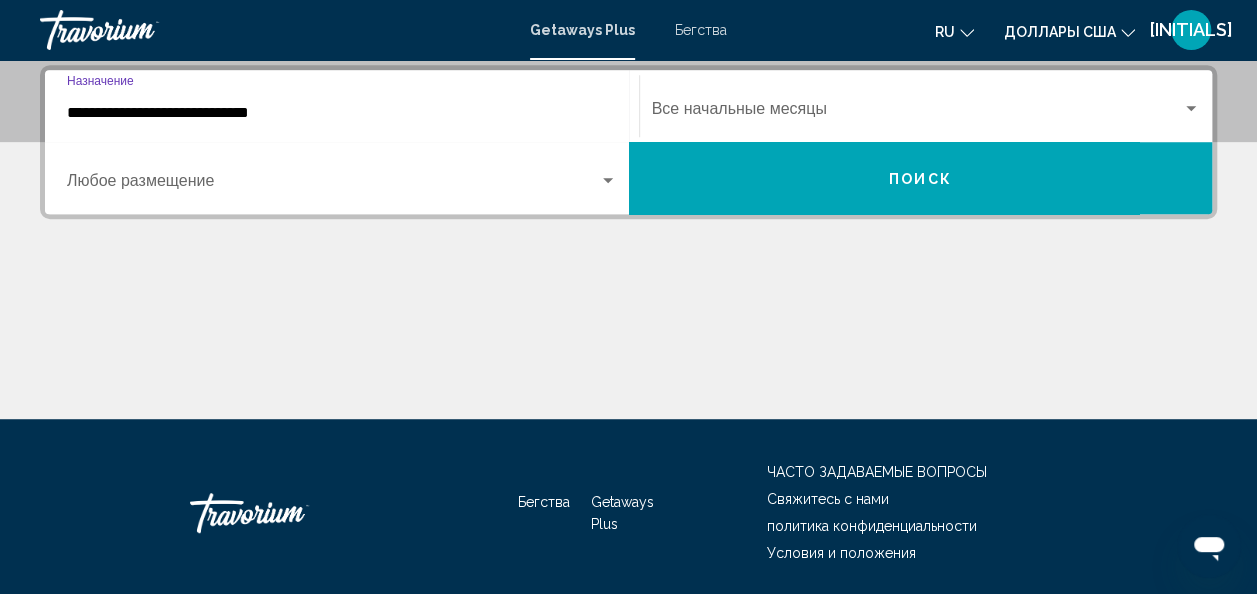 click at bounding box center (333, 185) 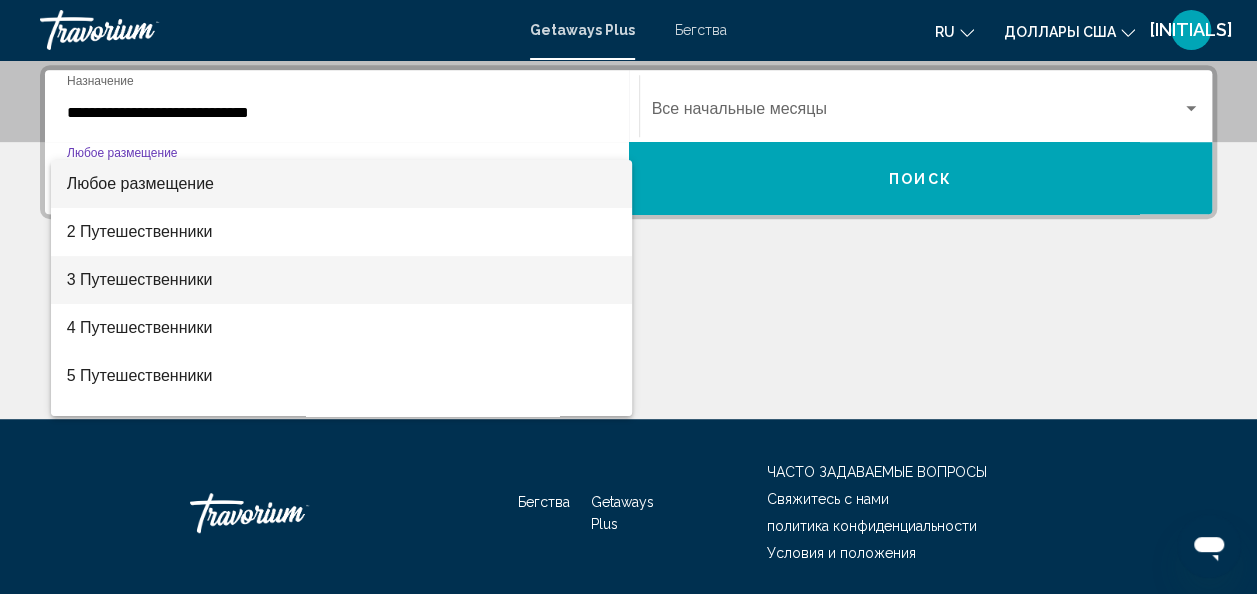 click on "3 Путешественники" at bounding box center [140, 279] 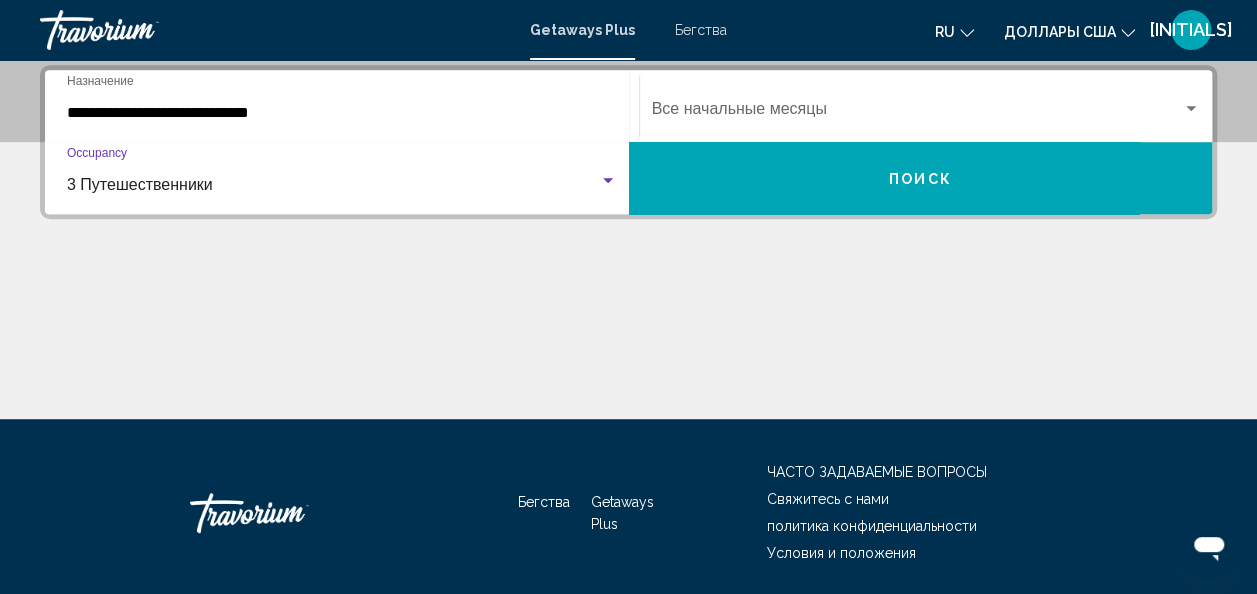 click at bounding box center [917, 113] 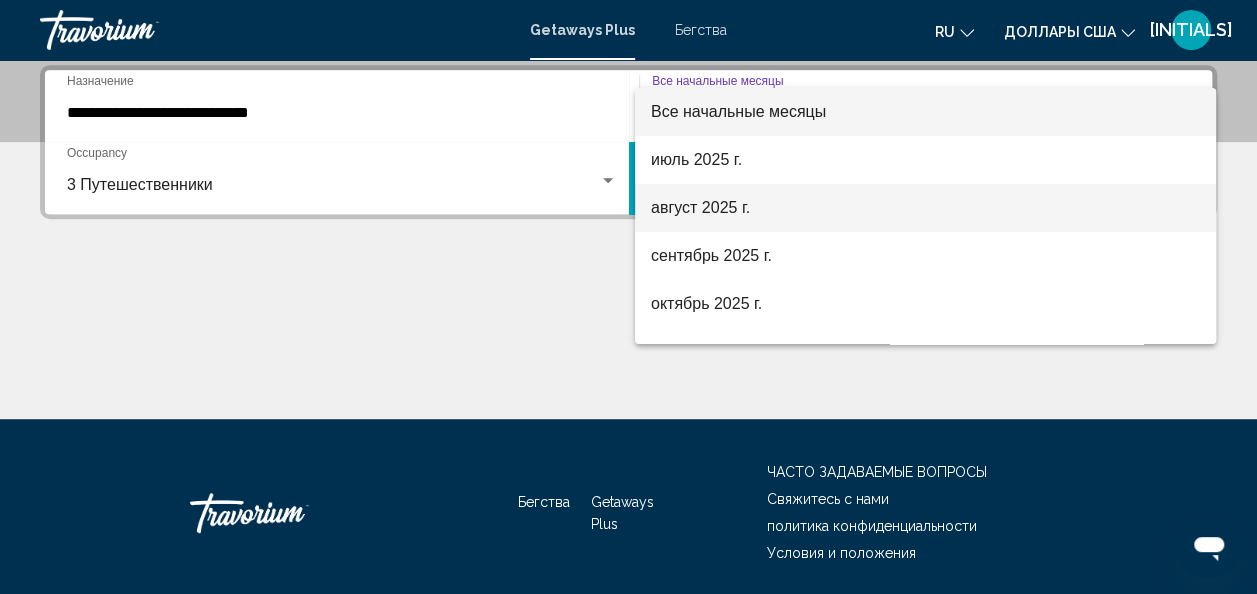 click on "август 2025 г." at bounding box center (700, 207) 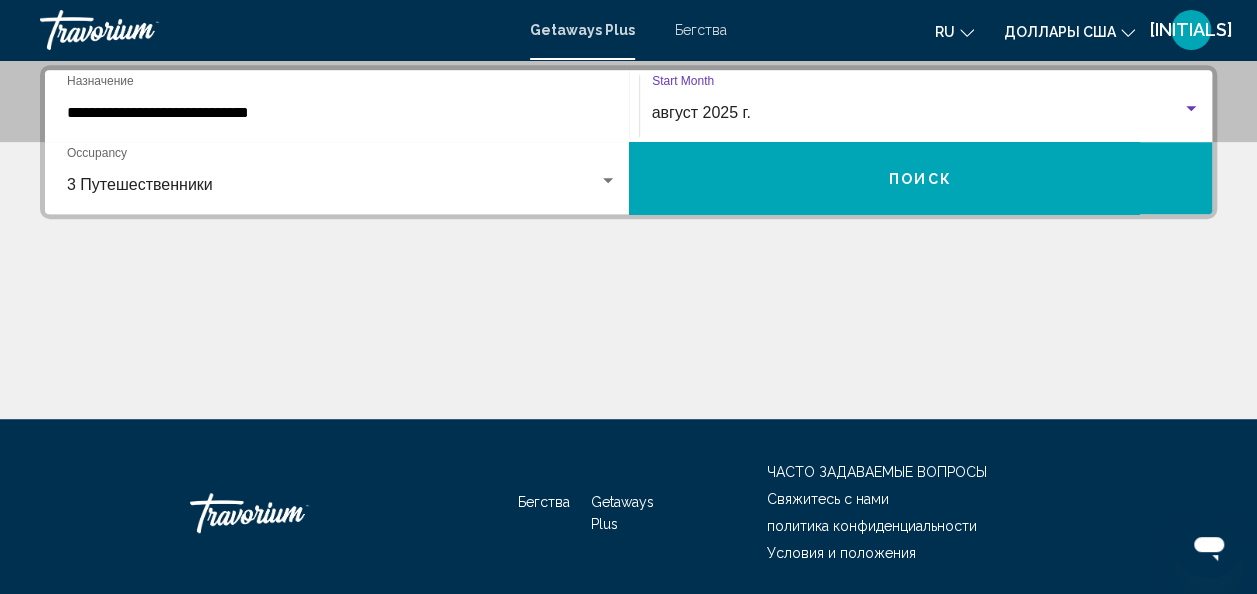 click on "Поиск" at bounding box center (921, 178) 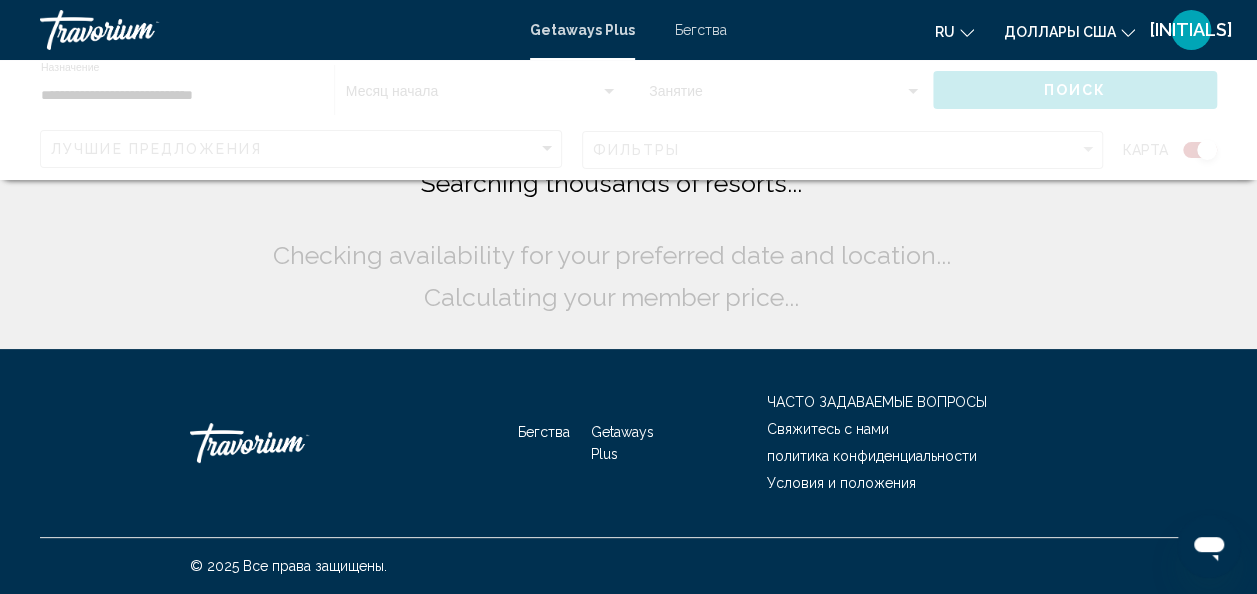 scroll, scrollTop: 0, scrollLeft: 0, axis: both 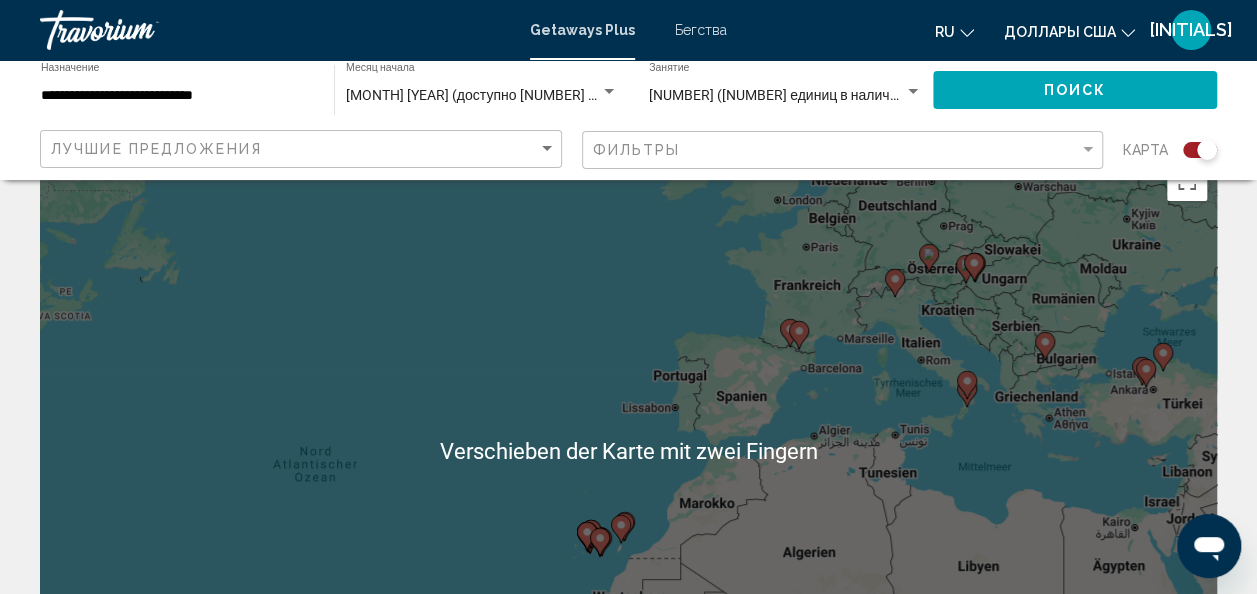 click on "Um den Modus zum Ziehen mit der Tastatur zu aktivieren, drückst du Alt + Eingabetaste. Wenn du den Modus aktiviert hast, kannst du die Markierung mit den Pfeiltasten verschieben. Nachdem du sie an die gewünschte Stelle gezogen bzw. verschoben hast, drückst du einfach die Eingabetaste. Durch Drücken der Esc-Taste kannst du den Vorgang abbrechen." at bounding box center [628, 451] 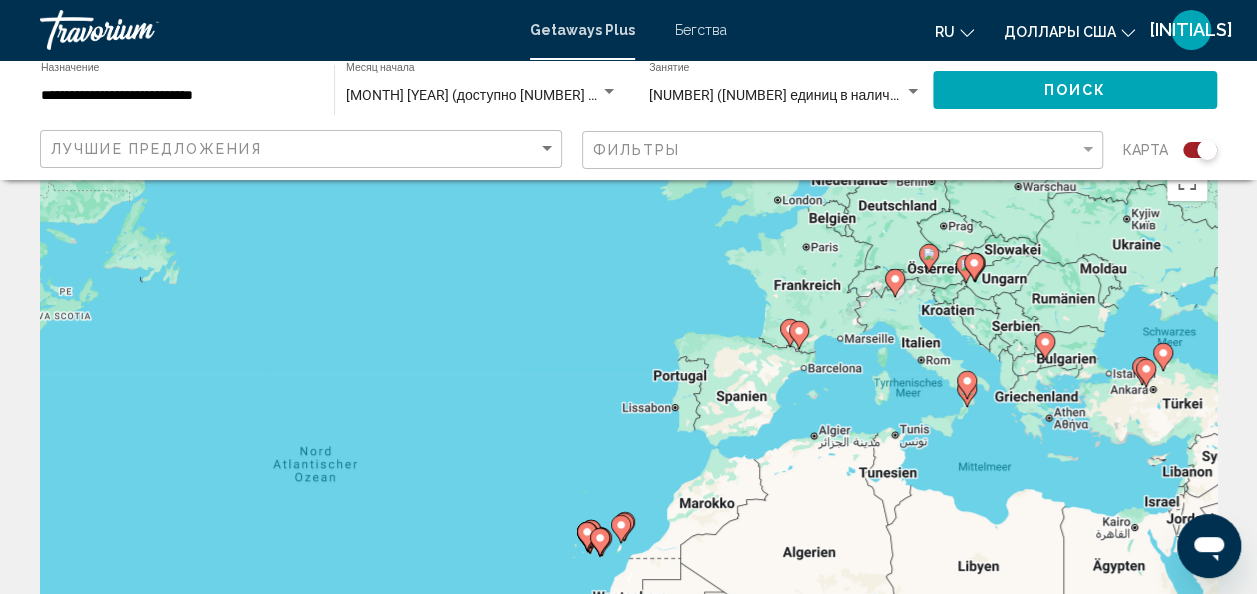 click on "Um den Modus zum Ziehen mit der Tastatur zu aktivieren, drückst du Alt + Eingabetaste. Wenn du den Modus aktiviert hast, kannst du die Markierung mit den Pfeiltasten verschieben. Nachdem du sie an die gewünschte Stelle gezogen bzw. verschoben hast, drückst du einfach die Eingabetaste. Durch Drücken der Esc-Taste kannst du den Vorgang abbrechen." at bounding box center (628, 451) 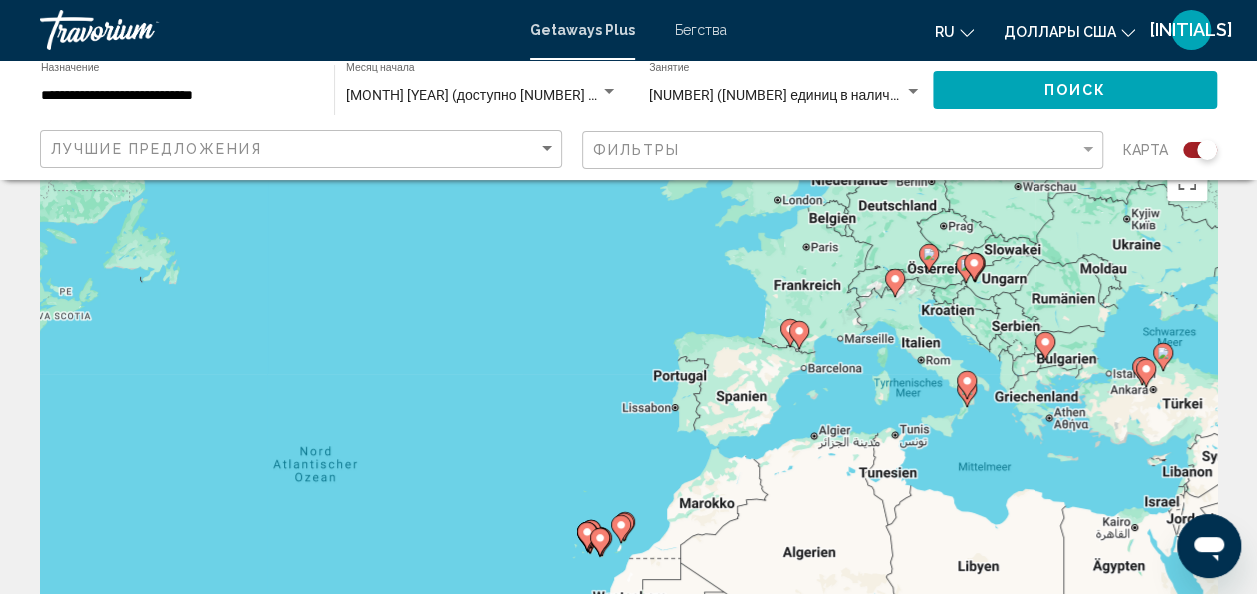 click on "Um den Modus zum Ziehen mit der Tastatur zu aktivieren, drückst du Alt + Eingabetaste. Wenn du den Modus aktiviert hast, kannst du die Markierung mit den Pfeiltasten verschieben. Nachdem du sie an die gewünschte Stelle gezogen bzw. verschoben hast, drückst du einfach die Eingabetaste. Durch Drücken der Esc-Taste kannst du den Vorgang abbrechen." at bounding box center [628, 451] 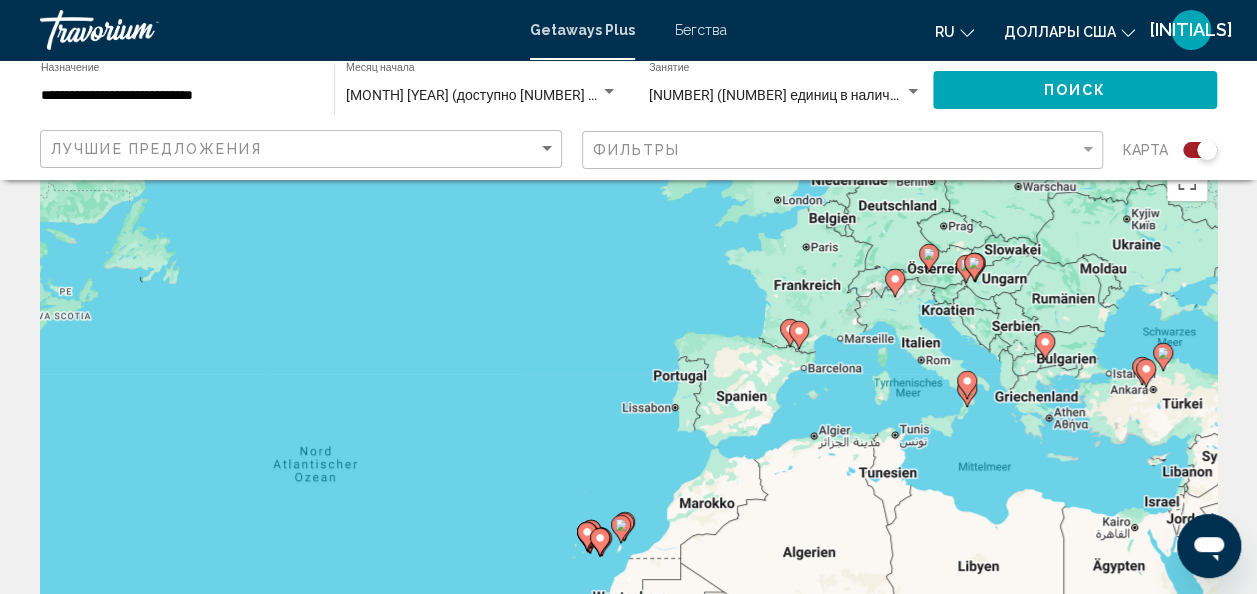 click on "Um den Modus zum Ziehen mit der Tastatur zu aktivieren, drückst du Alt + Eingabetaste. Wenn du den Modus aktiviert hast, kannst du die Markierung mit den Pfeiltasten verschieben. Nachdem du sie an die gewünschte Stelle gezogen bzw. verschoben hast, drückst du einfach die Eingabetaste. Durch Drücken der Esc-Taste kannst du den Vorgang abbrechen." at bounding box center [628, 451] 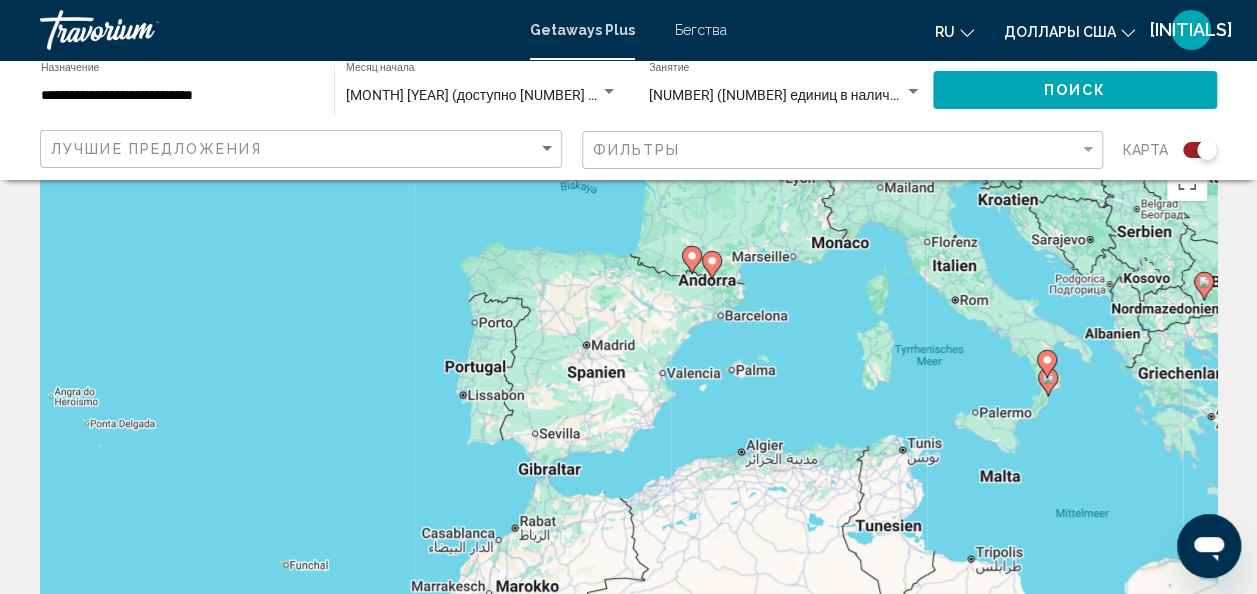 click on "Um den Modus zum Ziehen mit der Tastatur zu aktivieren, drückst du Alt + Eingabetaste. Wenn du den Modus aktiviert hast, kannst du die Markierung mit den Pfeiltasten verschieben. Nachdem du sie an die gewünschte Stelle gezogen bzw. verschoben hast, drückst du einfach die Eingabetaste. Durch Drücken der Esc-Taste kannst du den Vorgang abbrechen." at bounding box center [628, 451] 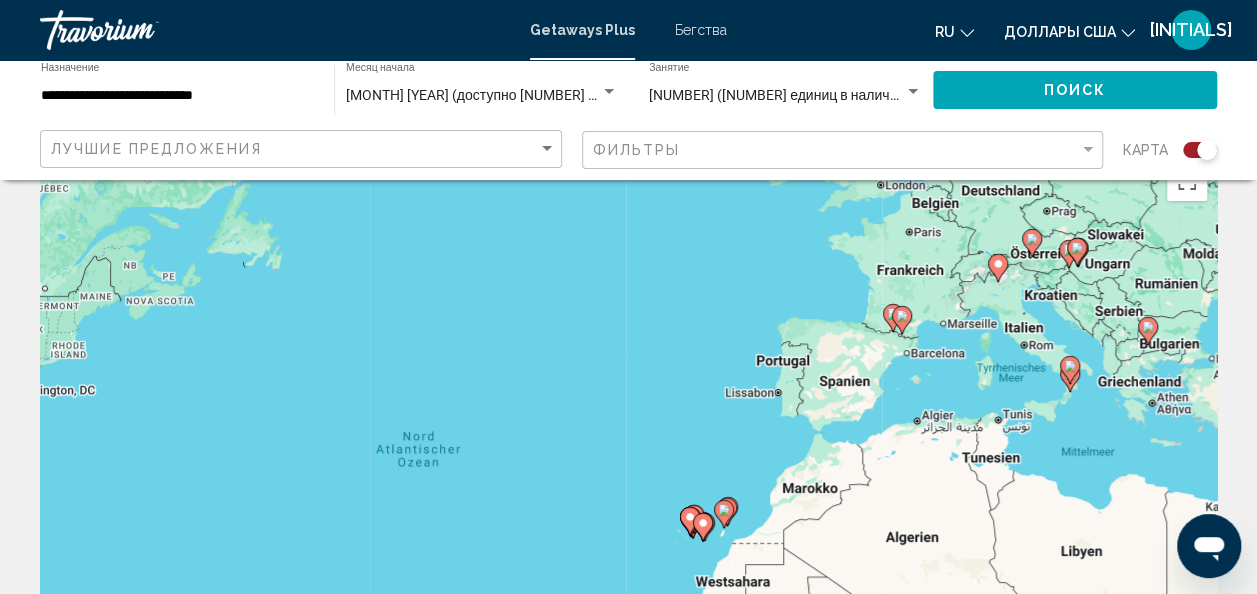 click on "Um den Modus zum Ziehen mit der Tastatur zu aktivieren, drückst du Alt + Eingabetaste. Wenn du den Modus aktiviert hast, kannst du die Markierung mit den Pfeiltasten verschieben. Nachdem du sie an die gewünschte Stelle gezogen bzw. verschoben hast, drückst du einfach die Eingabetaste. Durch Drücken der Esc-Taste kannst du den Vorgang abbrechen." at bounding box center (628, 451) 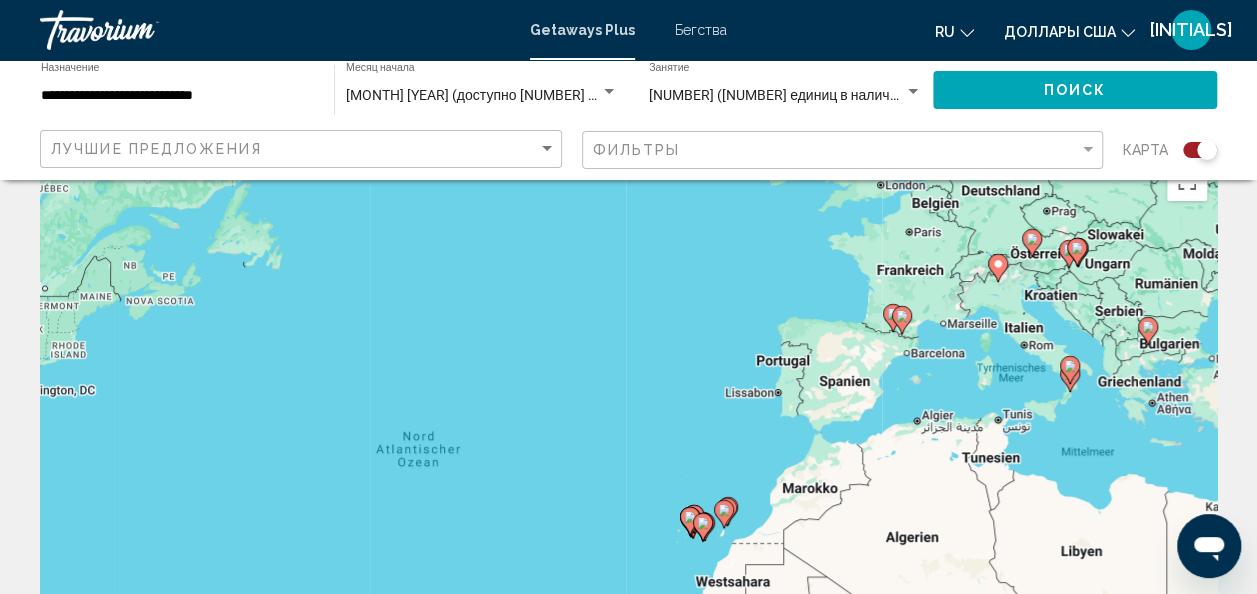 click 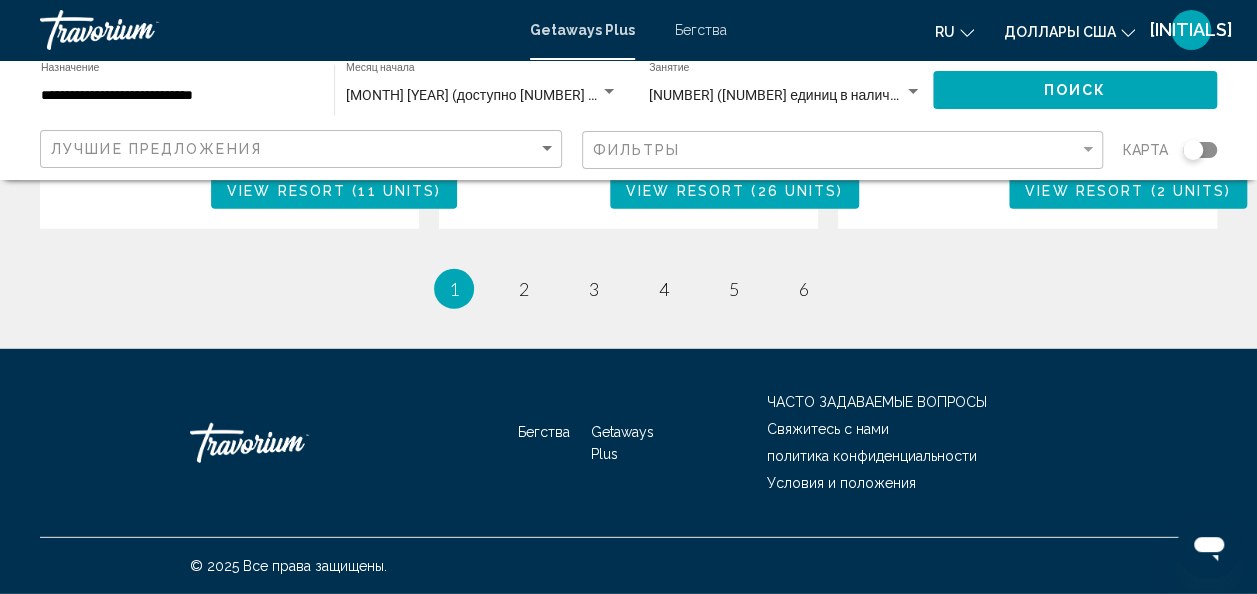 scroll, scrollTop: 2895, scrollLeft: 0, axis: vertical 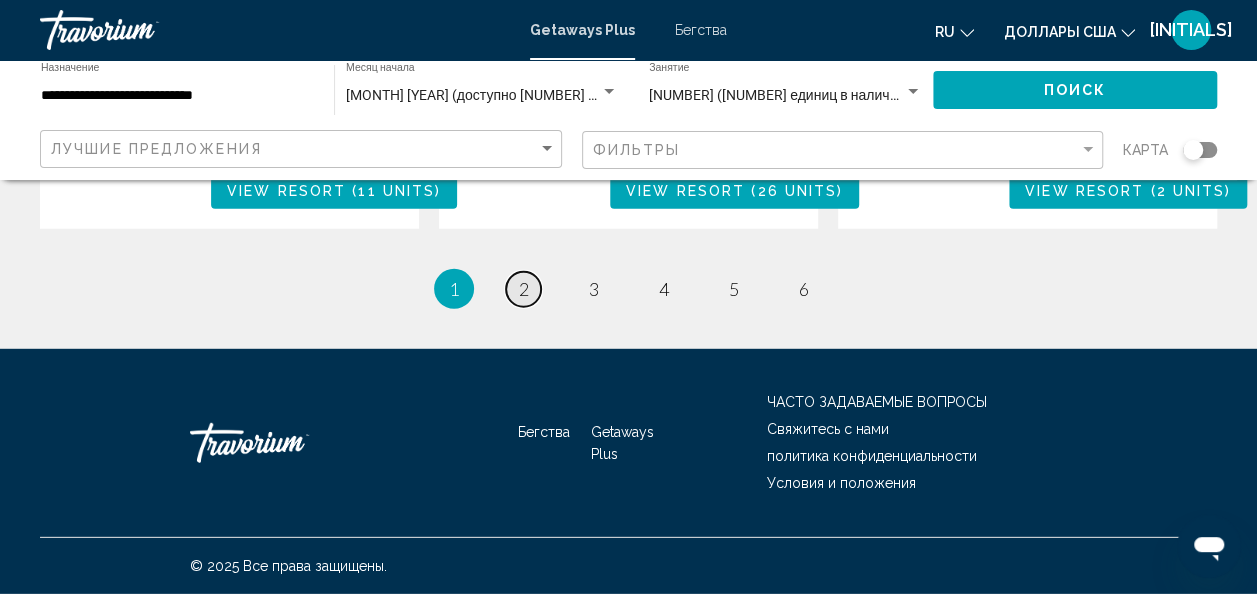 click on "page  2" at bounding box center [523, 289] 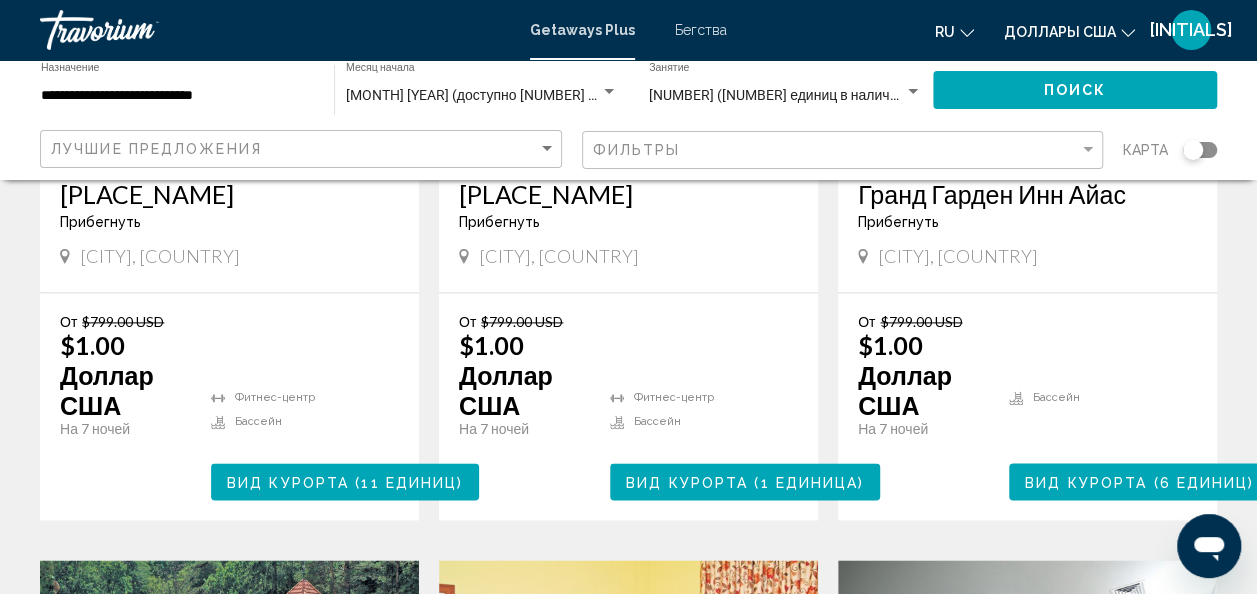 scroll, scrollTop: 1184, scrollLeft: 0, axis: vertical 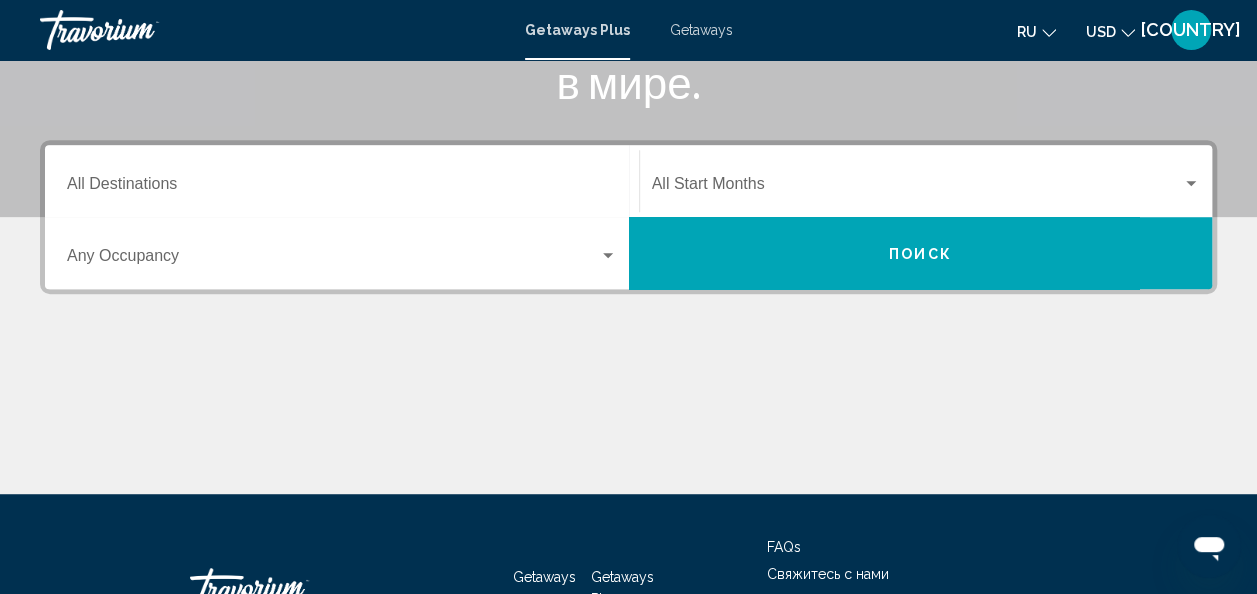 click at bounding box center [608, 255] 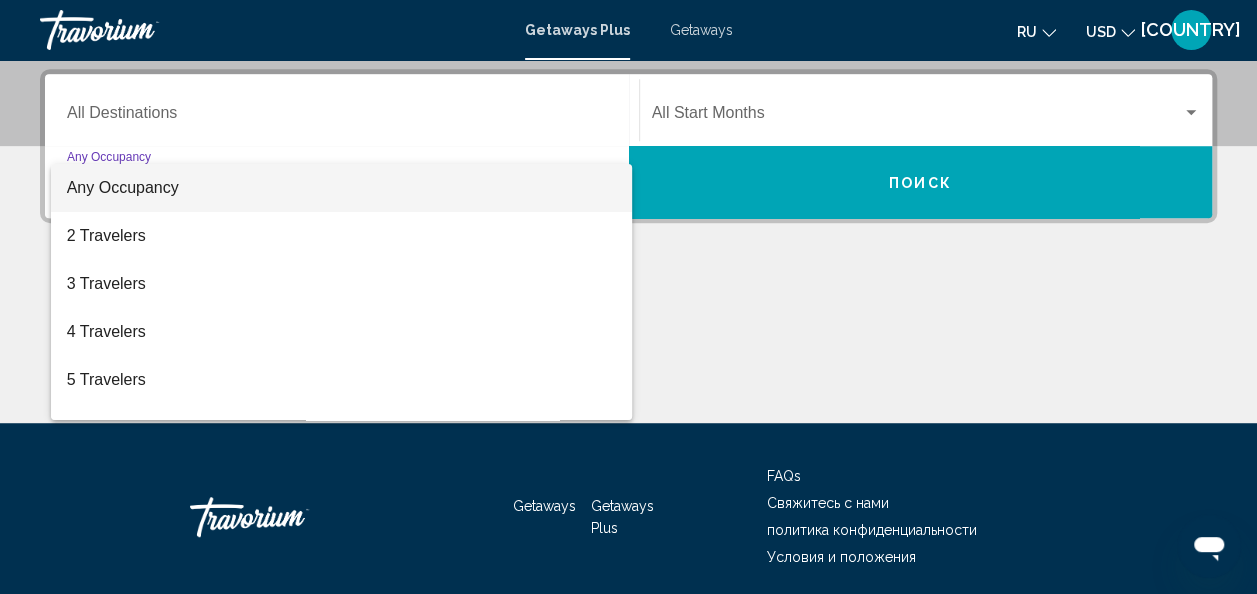 scroll, scrollTop: 458, scrollLeft: 0, axis: vertical 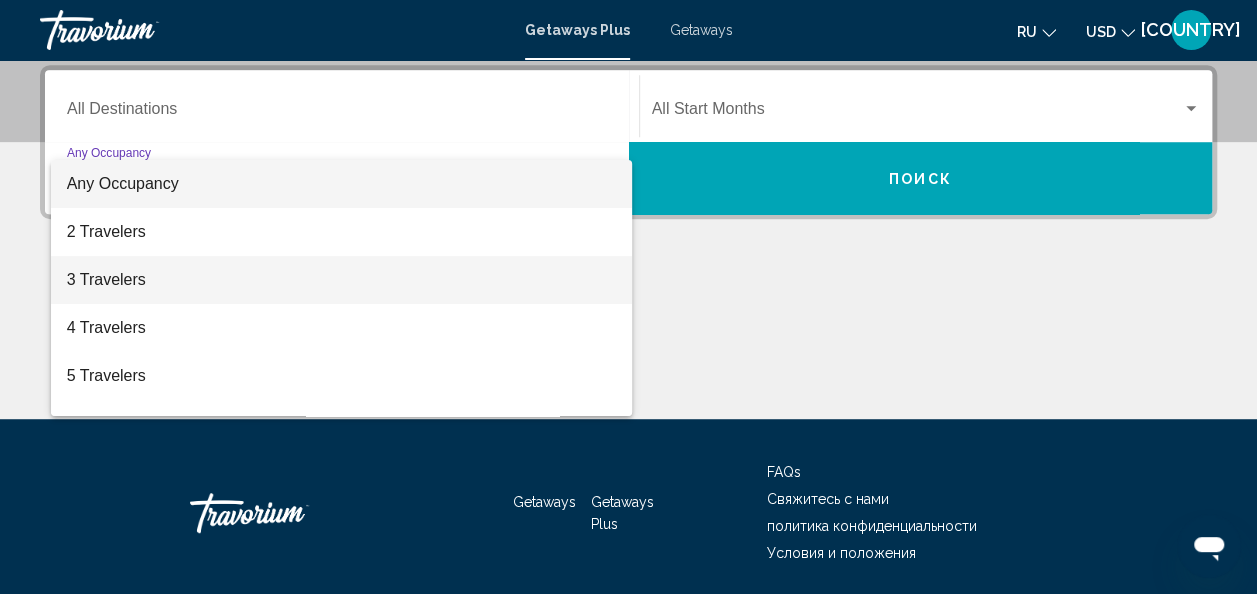 click on "3 Travelers" at bounding box center [342, 280] 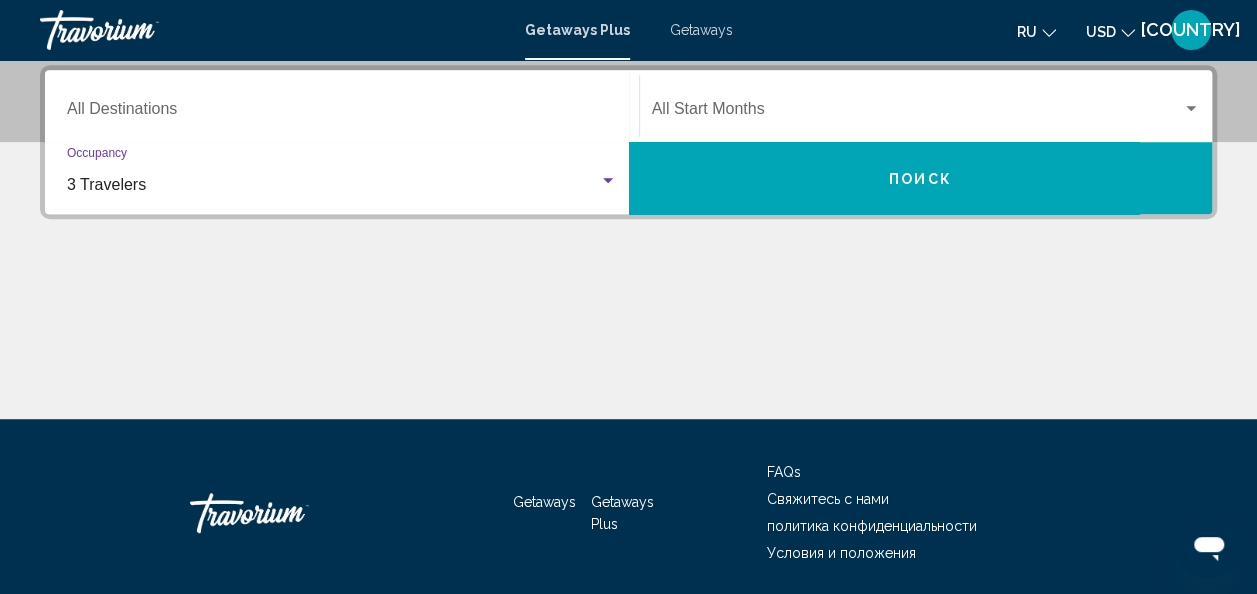 click on "Destination All Destinations" at bounding box center [342, 113] 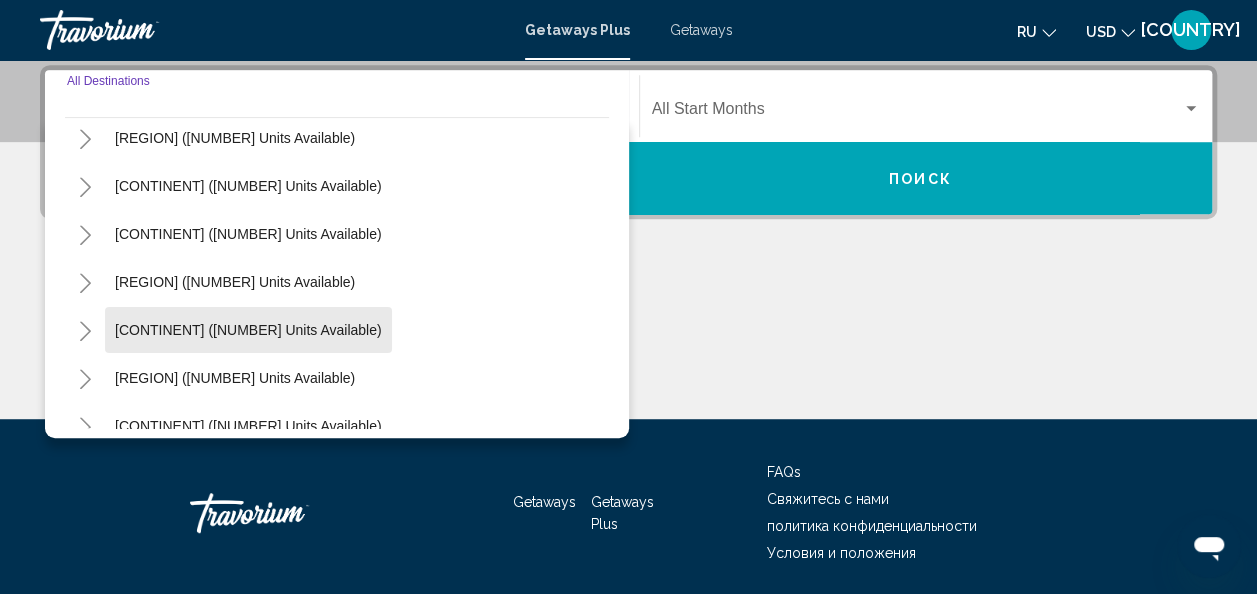 scroll, scrollTop: 202, scrollLeft: 0, axis: vertical 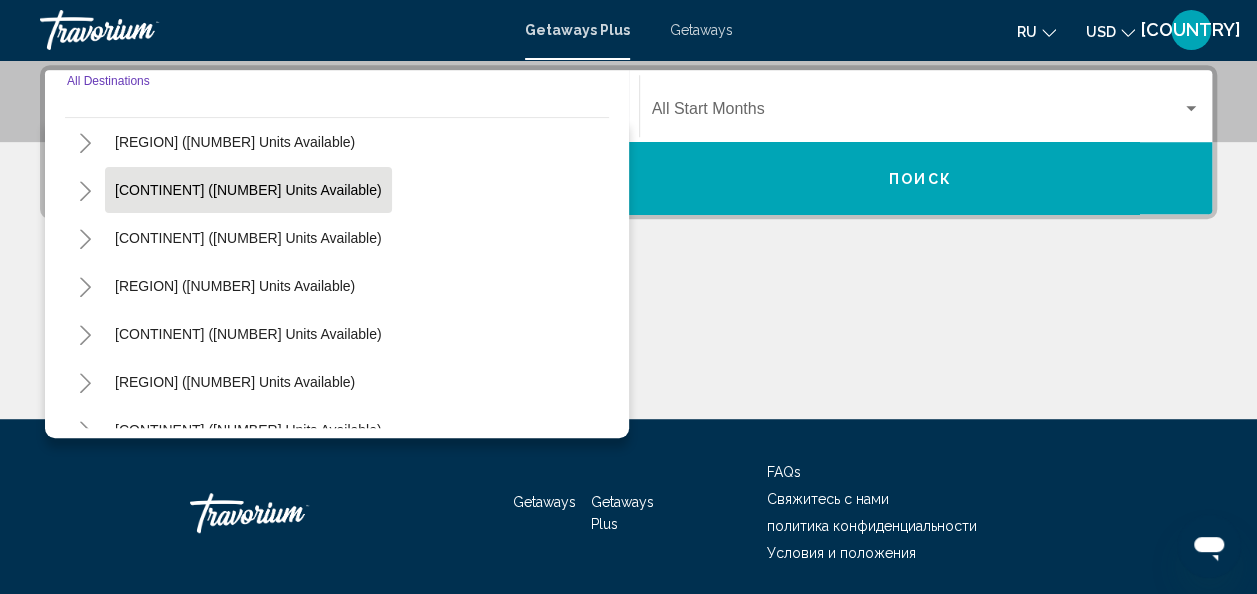 click on "[CONTINENT] ([NUMBER] units available)" at bounding box center (248, 238) 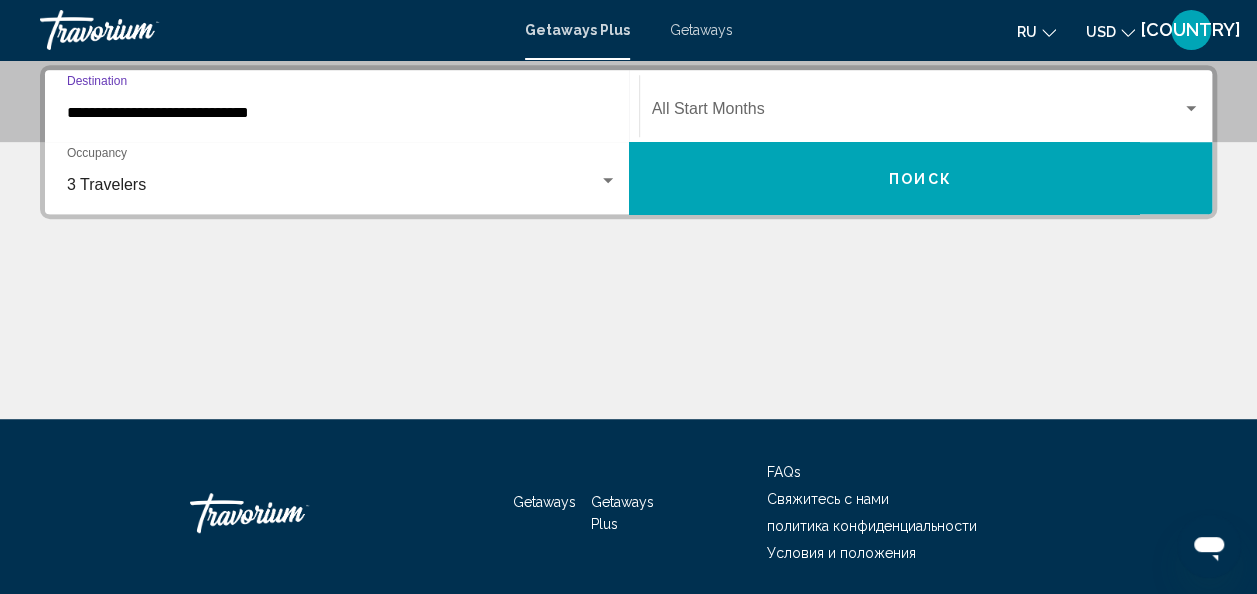 click at bounding box center [917, 113] 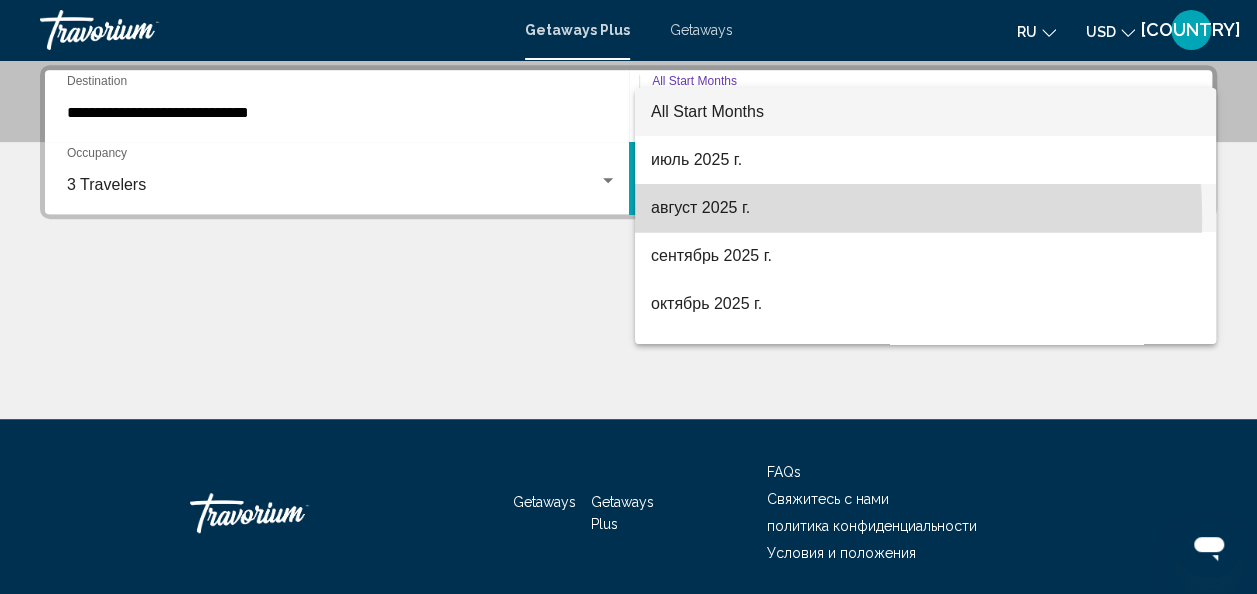 click on "август 2025 г." at bounding box center (925, 208) 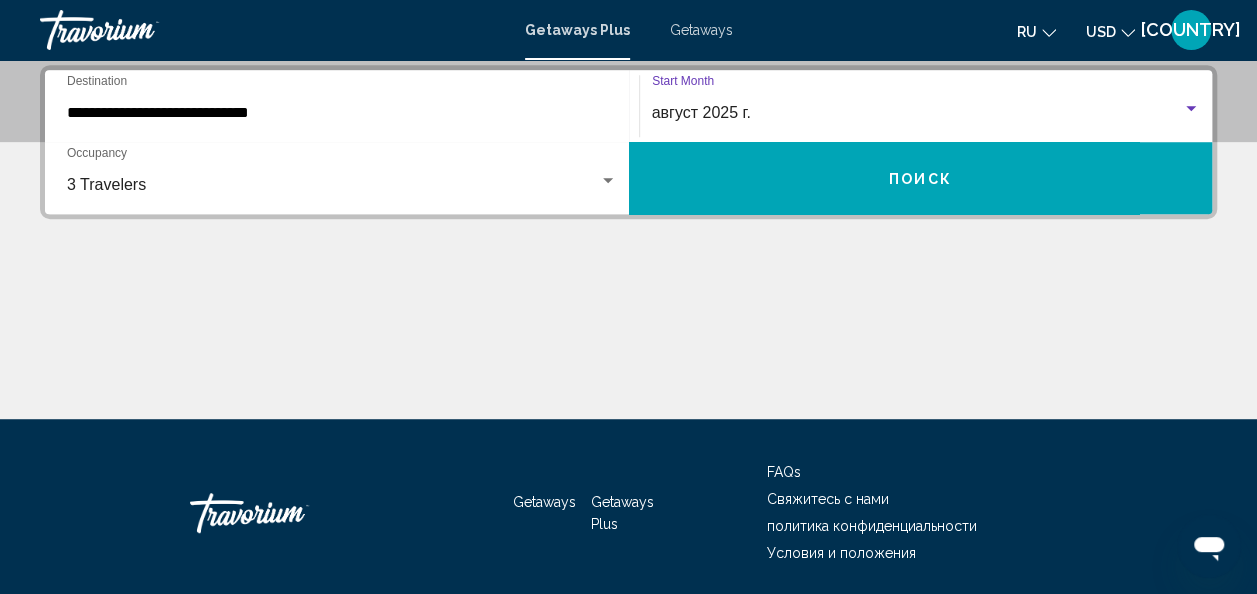 click on "Поиск" at bounding box center (921, 178) 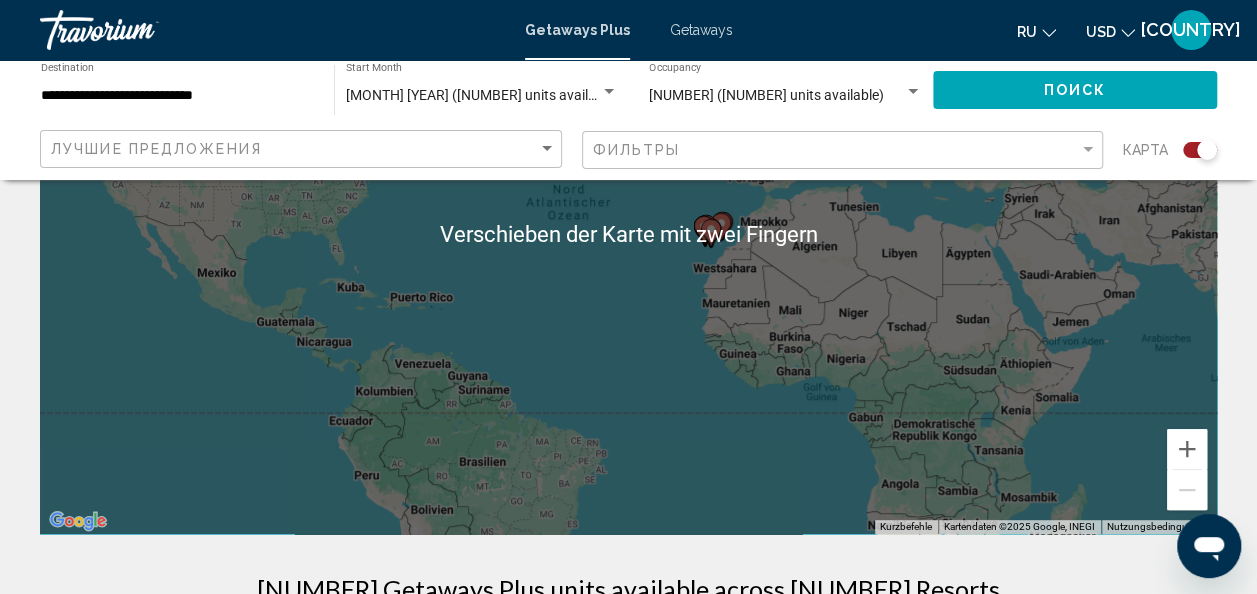 scroll, scrollTop: 268, scrollLeft: 0, axis: vertical 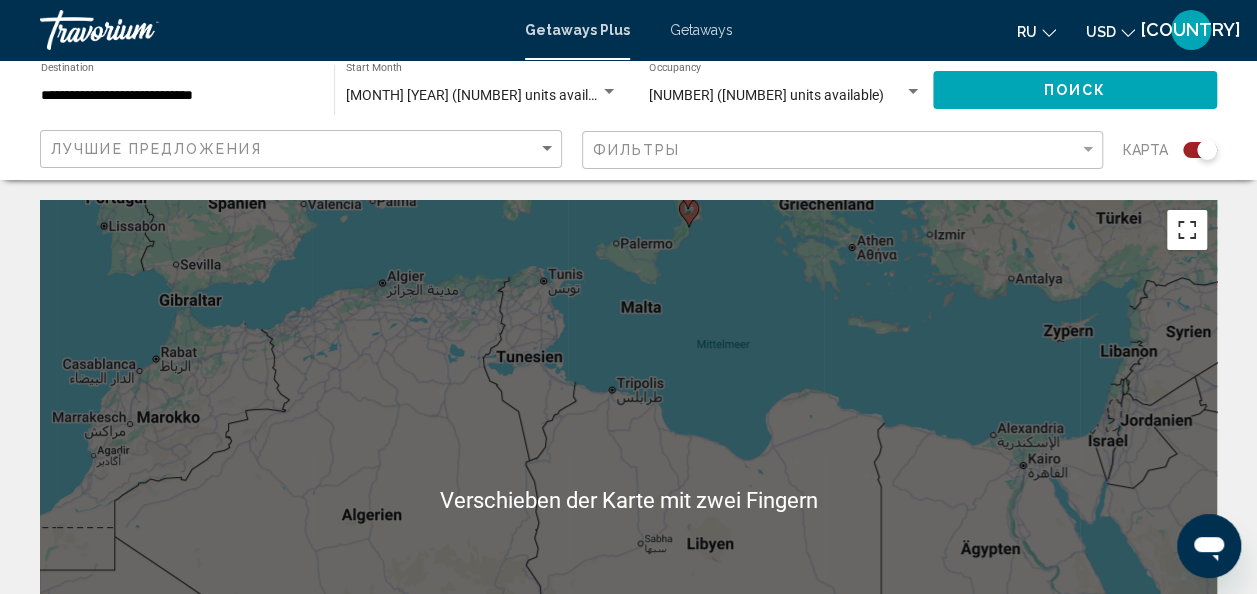 click at bounding box center [1187, 230] 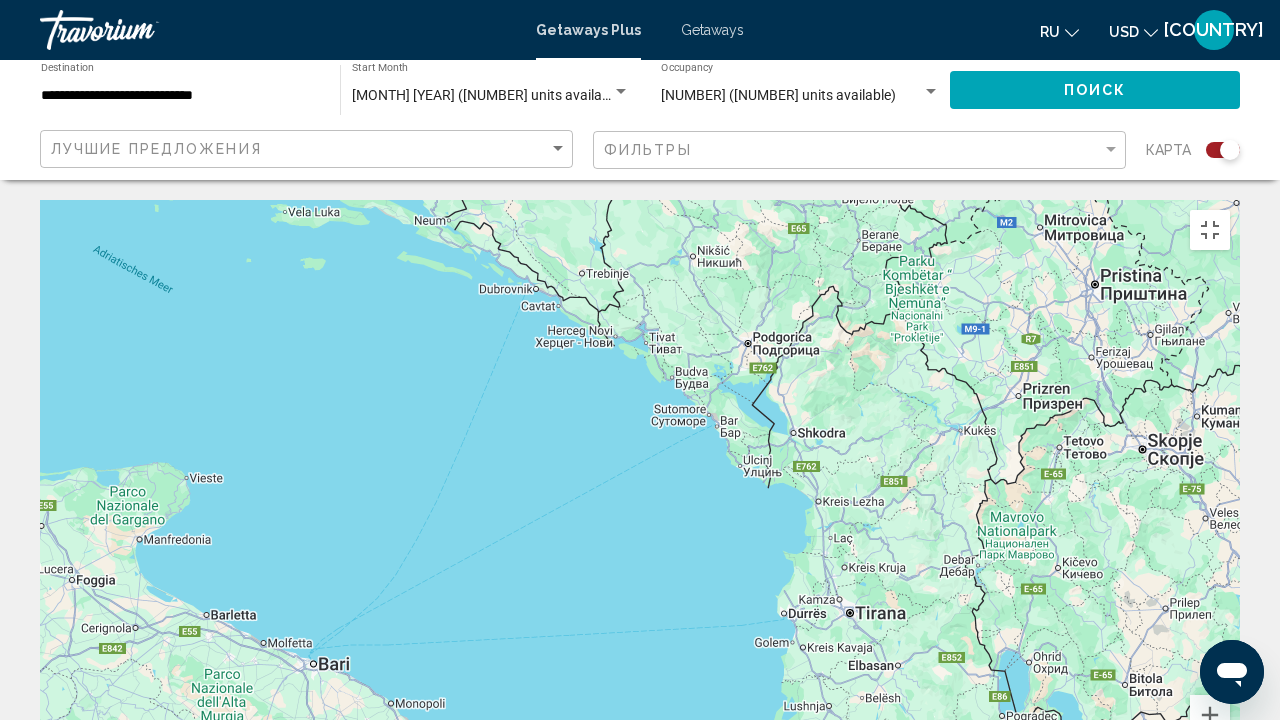 click on "Um den Modus zum Ziehen mit der Tastatur zu aktivieren, drückst du Alt + Eingabetaste. Wenn du den Modus aktiviert hast, kannst du die Markierung mit den Pfeiltasten verschieben. Nachdem du sie an die gewünschte Stelle gezogen bzw. verschoben hast, drückst du einfach die Eingabetaste. Durch Drücken der Esc-Taste kannst du den Vorgang abbrechen." at bounding box center (640, 500) 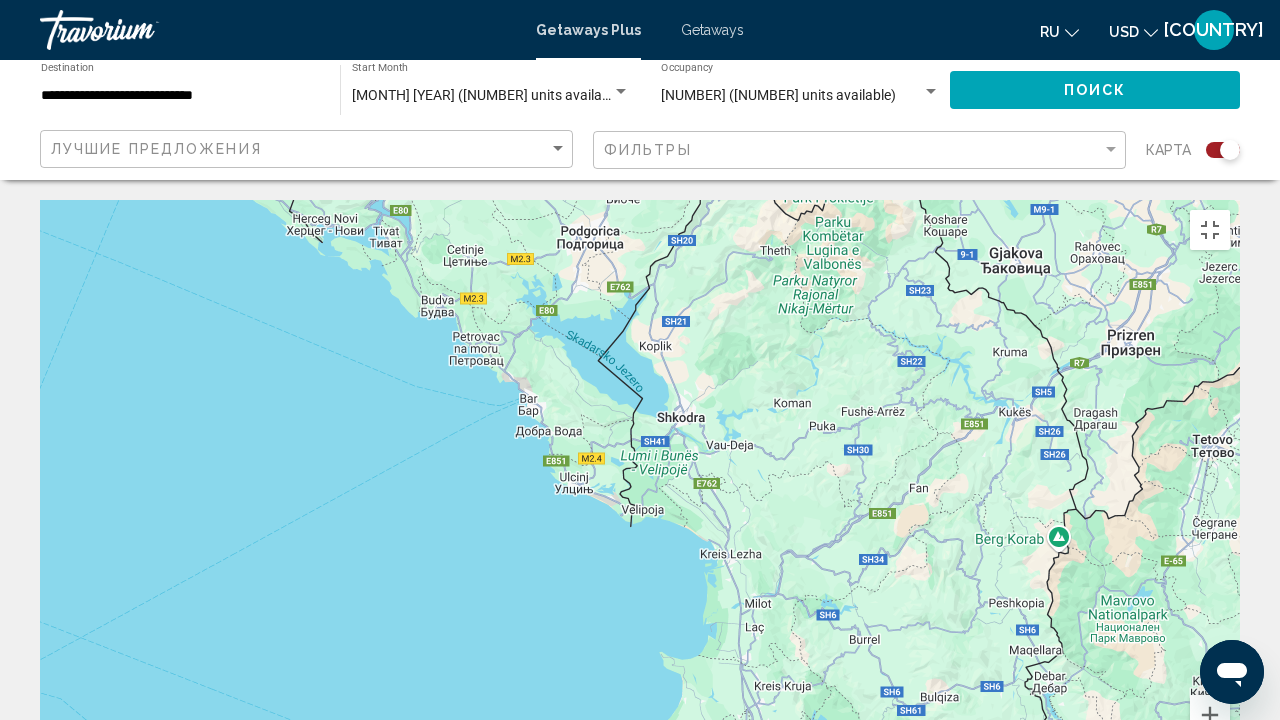 click at bounding box center [640, 500] 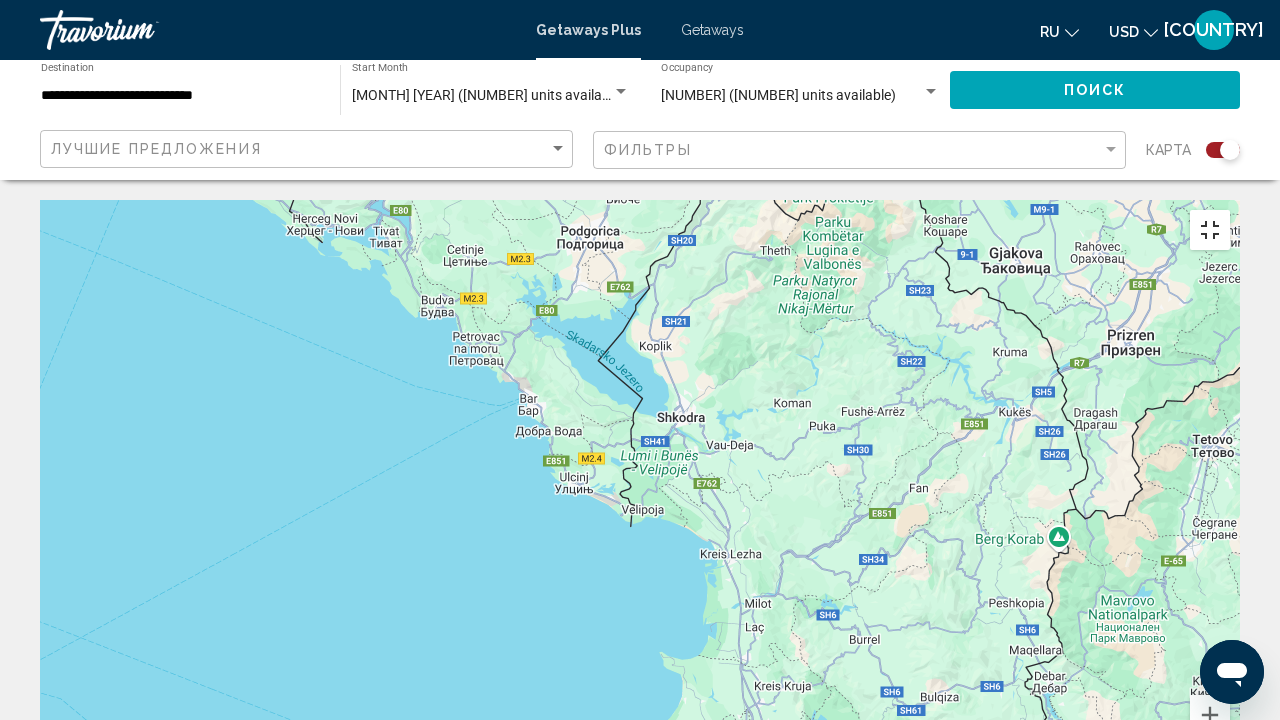 type 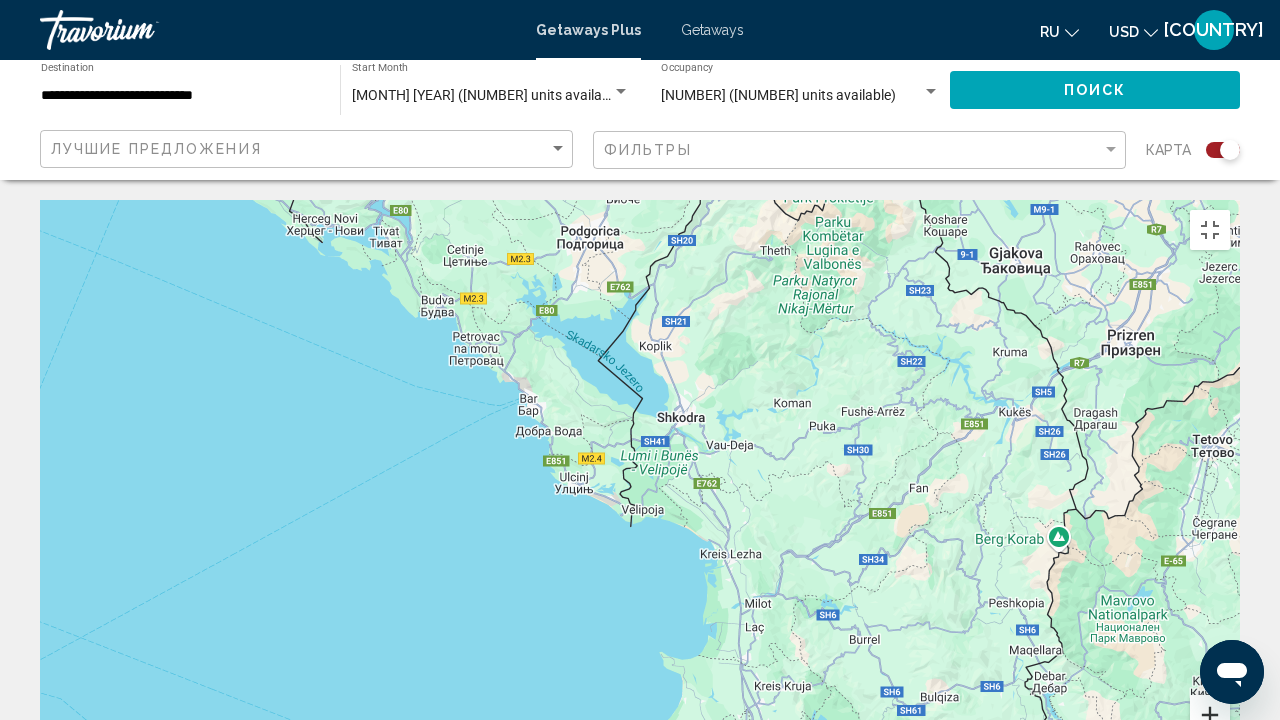 type 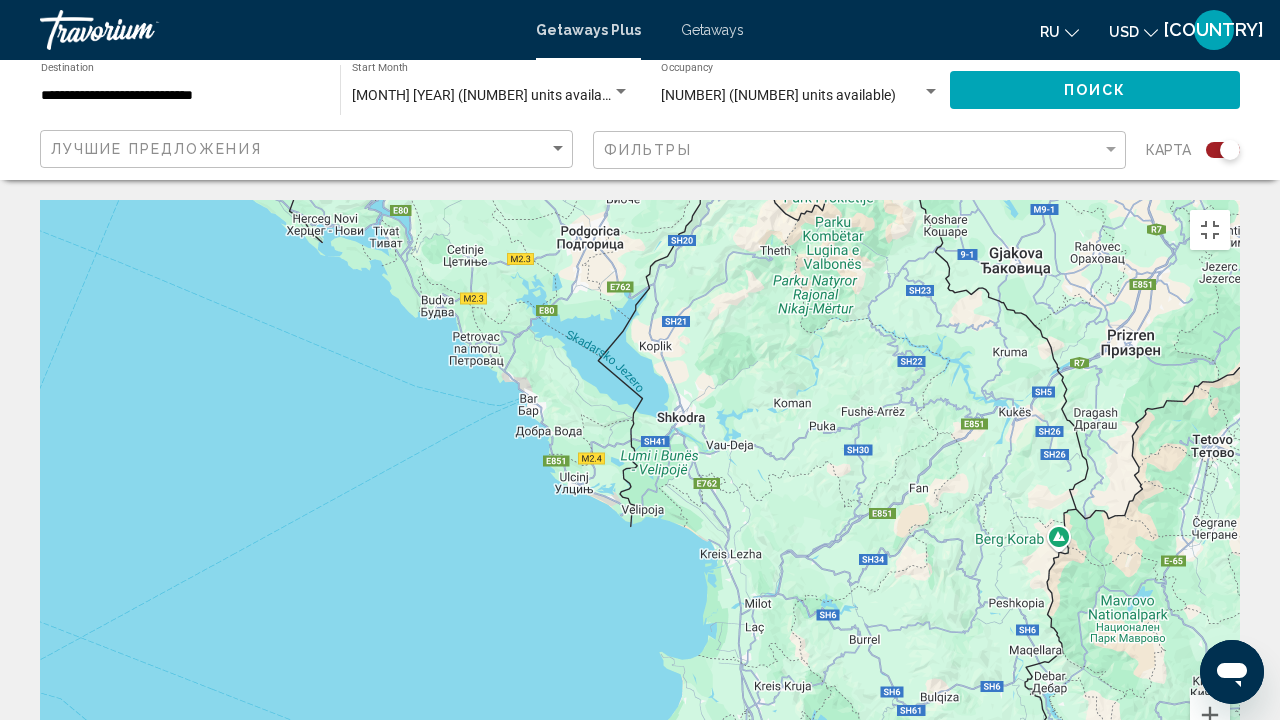 type 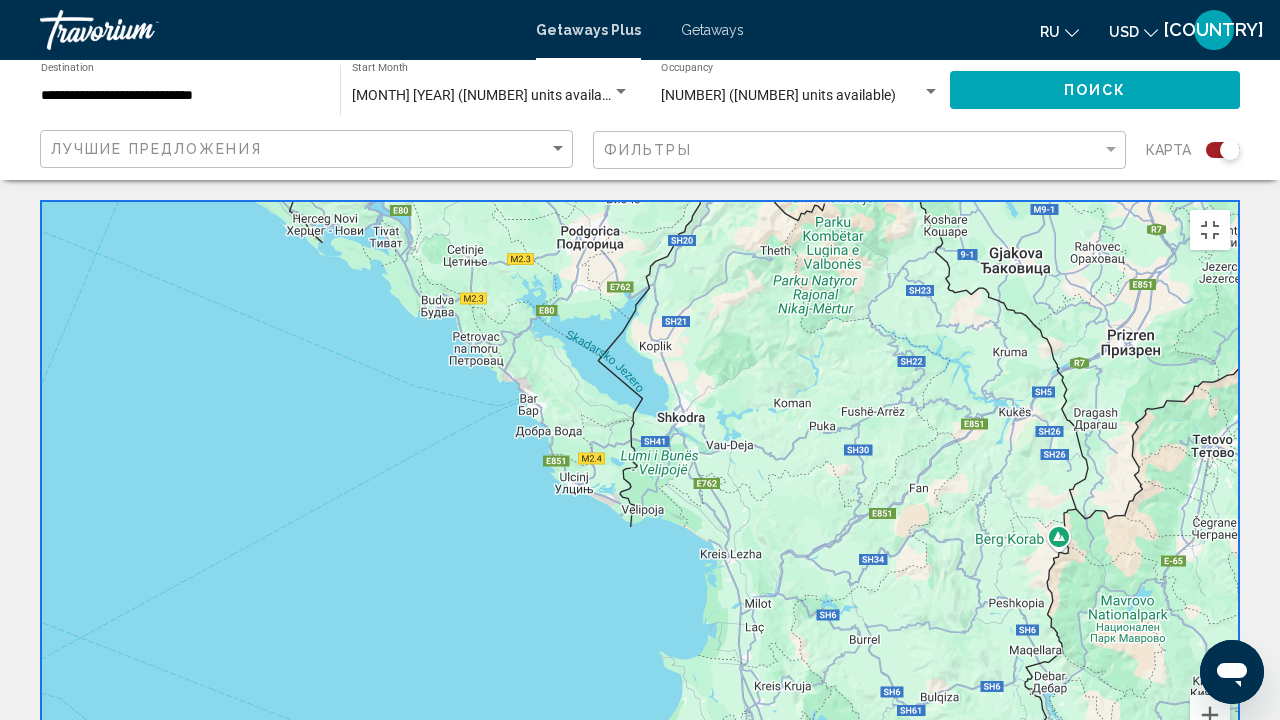 click at bounding box center (640, 500) 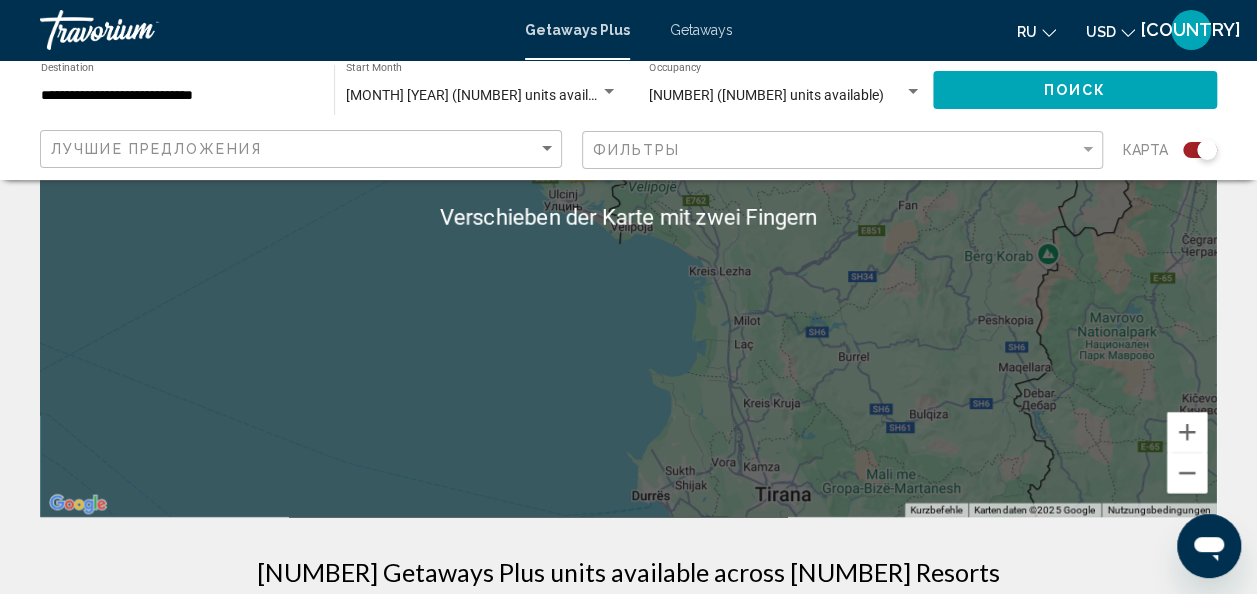 scroll, scrollTop: 482, scrollLeft: 0, axis: vertical 